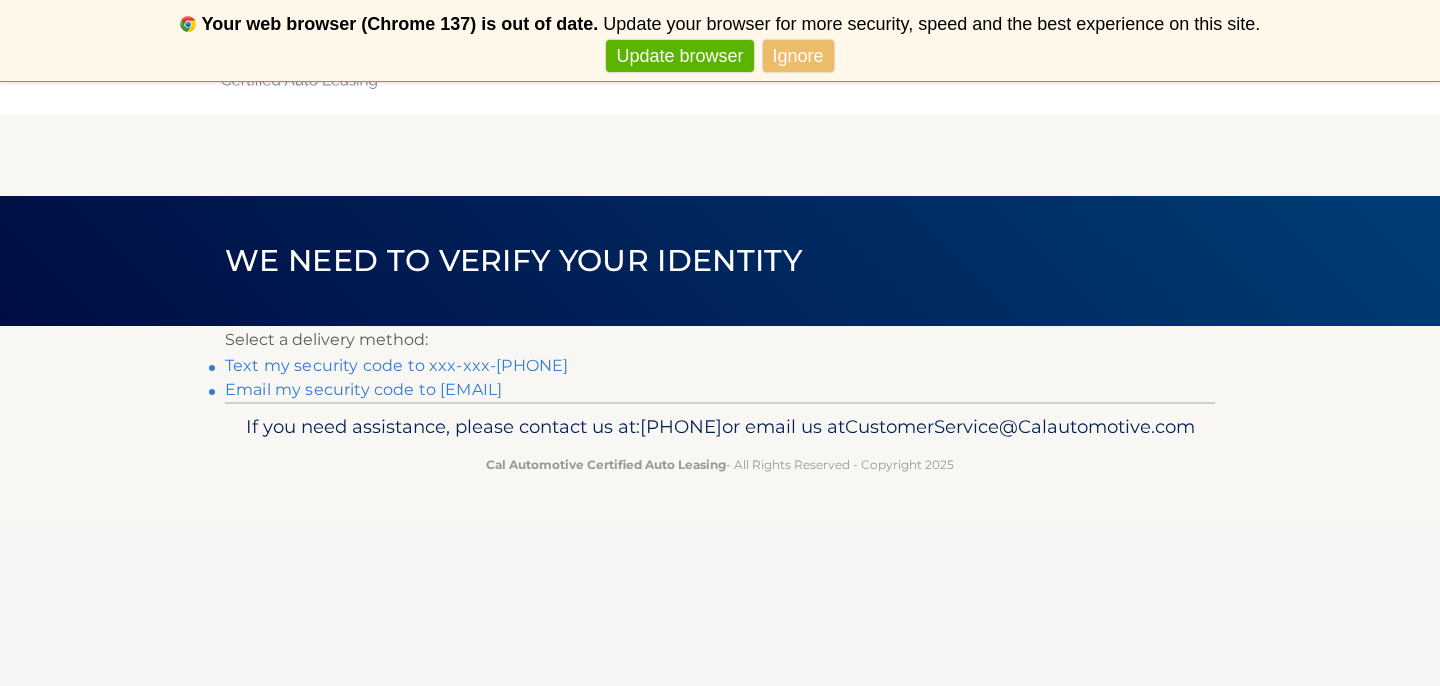 scroll, scrollTop: 0, scrollLeft: 0, axis: both 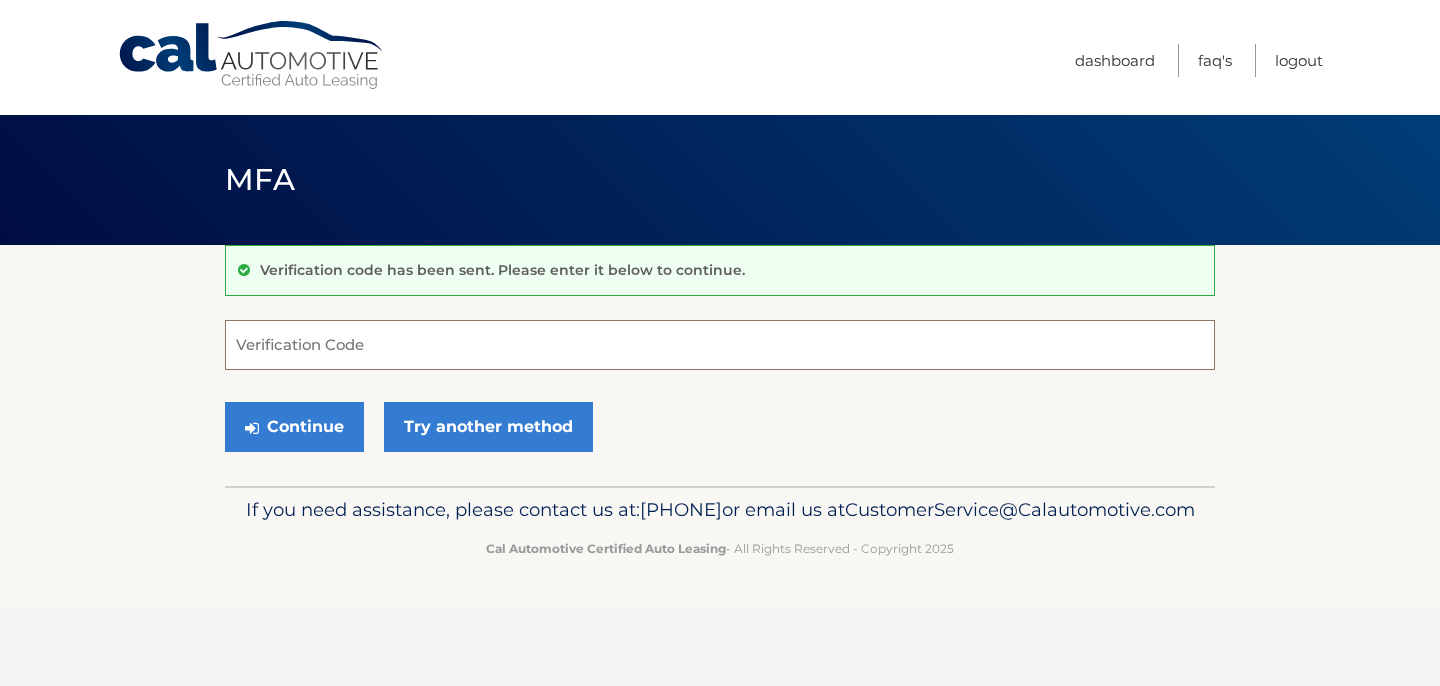 click on "Verification Code" at bounding box center [720, 345] 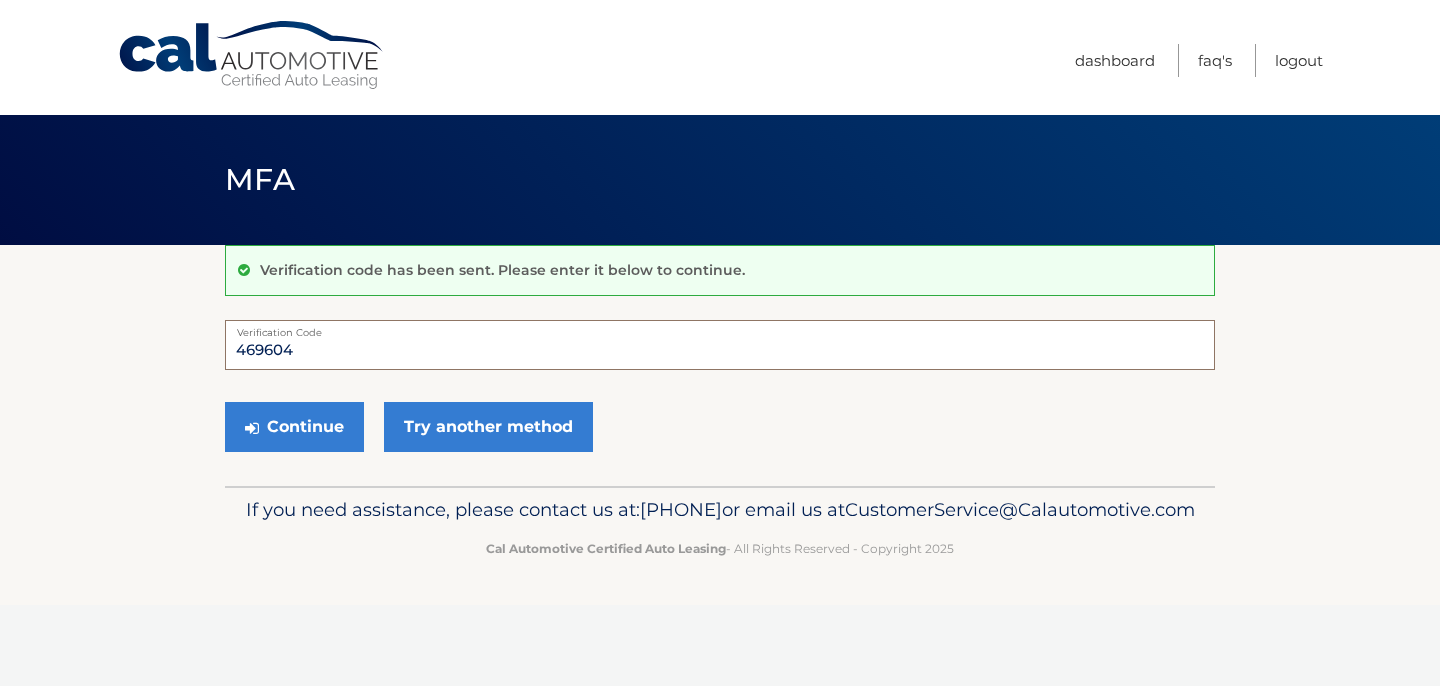 type on "469604" 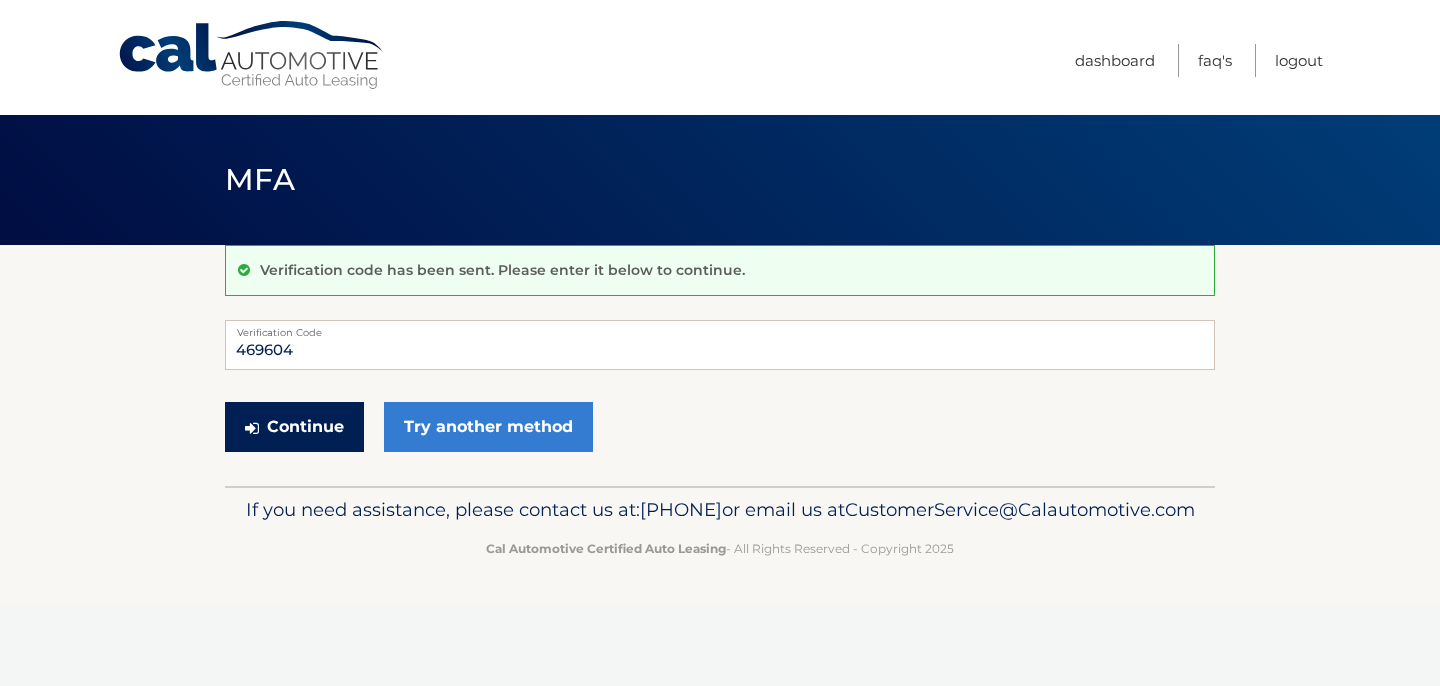 click on "Continue" at bounding box center [294, 427] 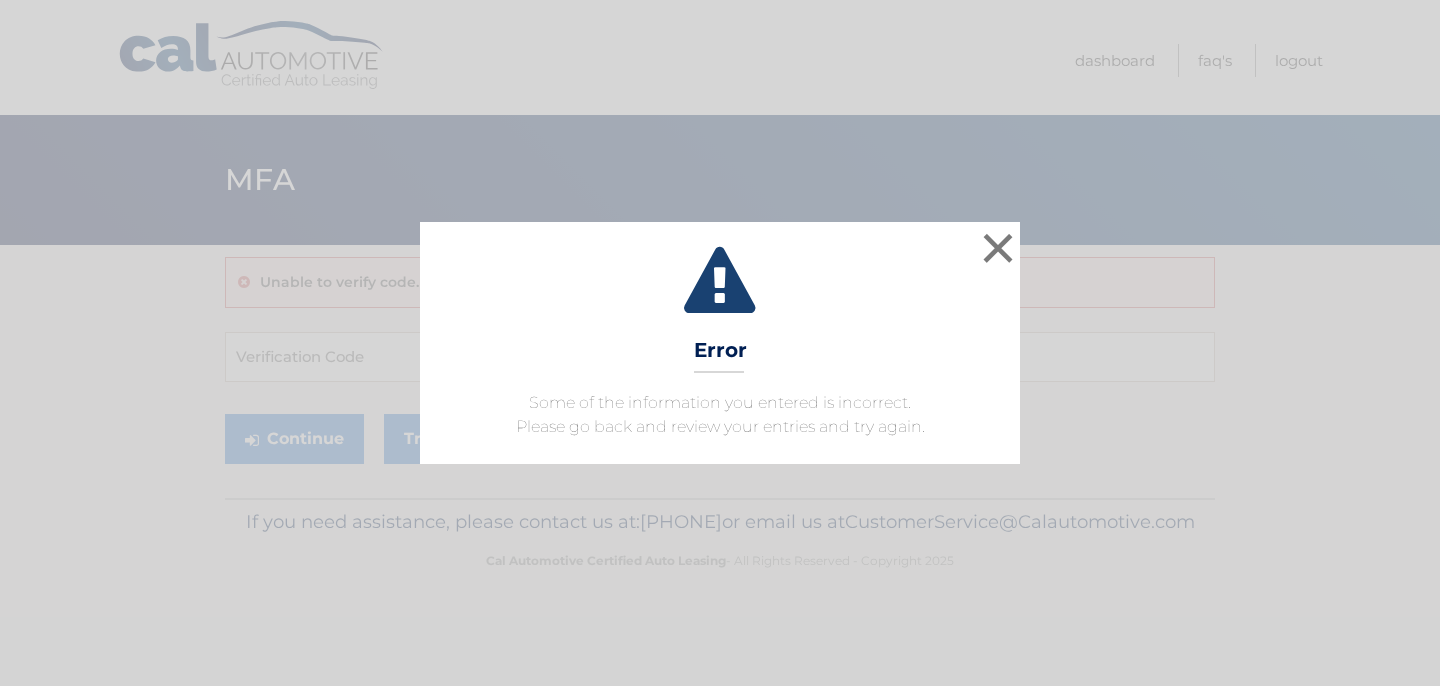 scroll, scrollTop: 0, scrollLeft: 0, axis: both 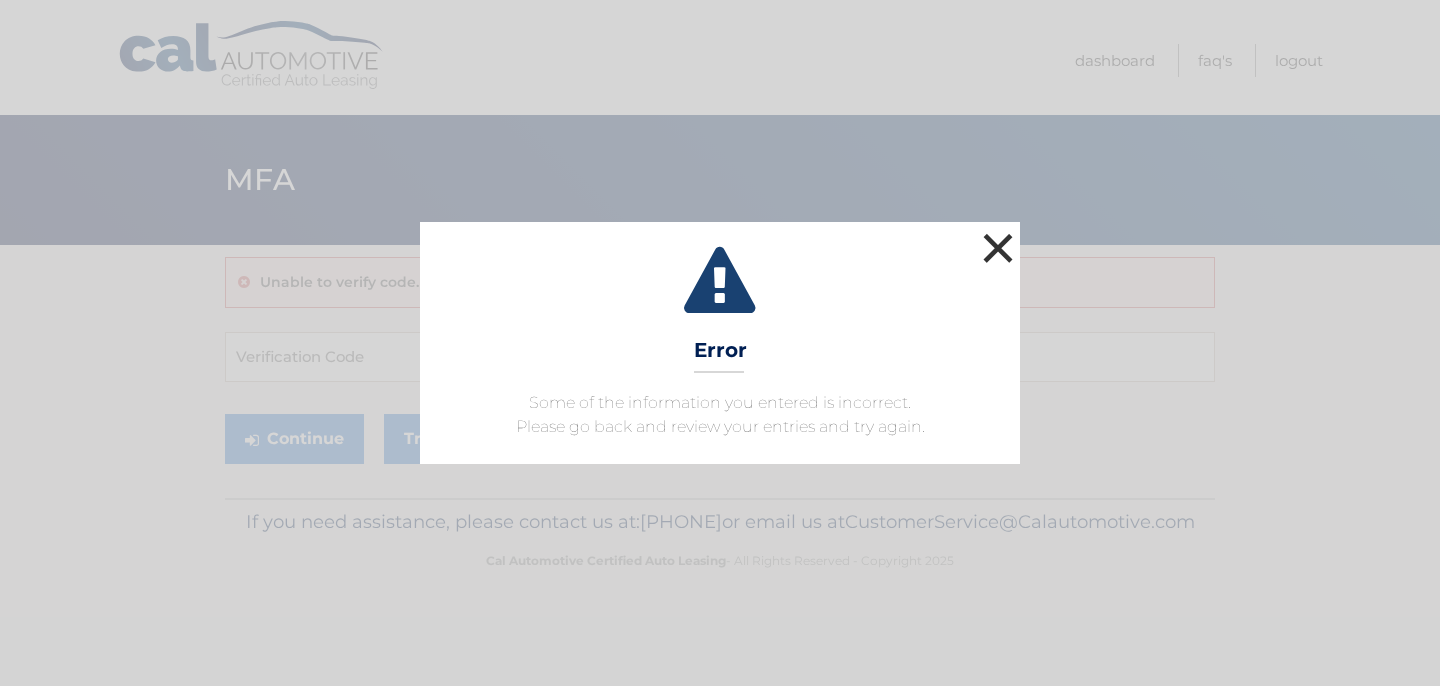 click on "×" at bounding box center [998, 248] 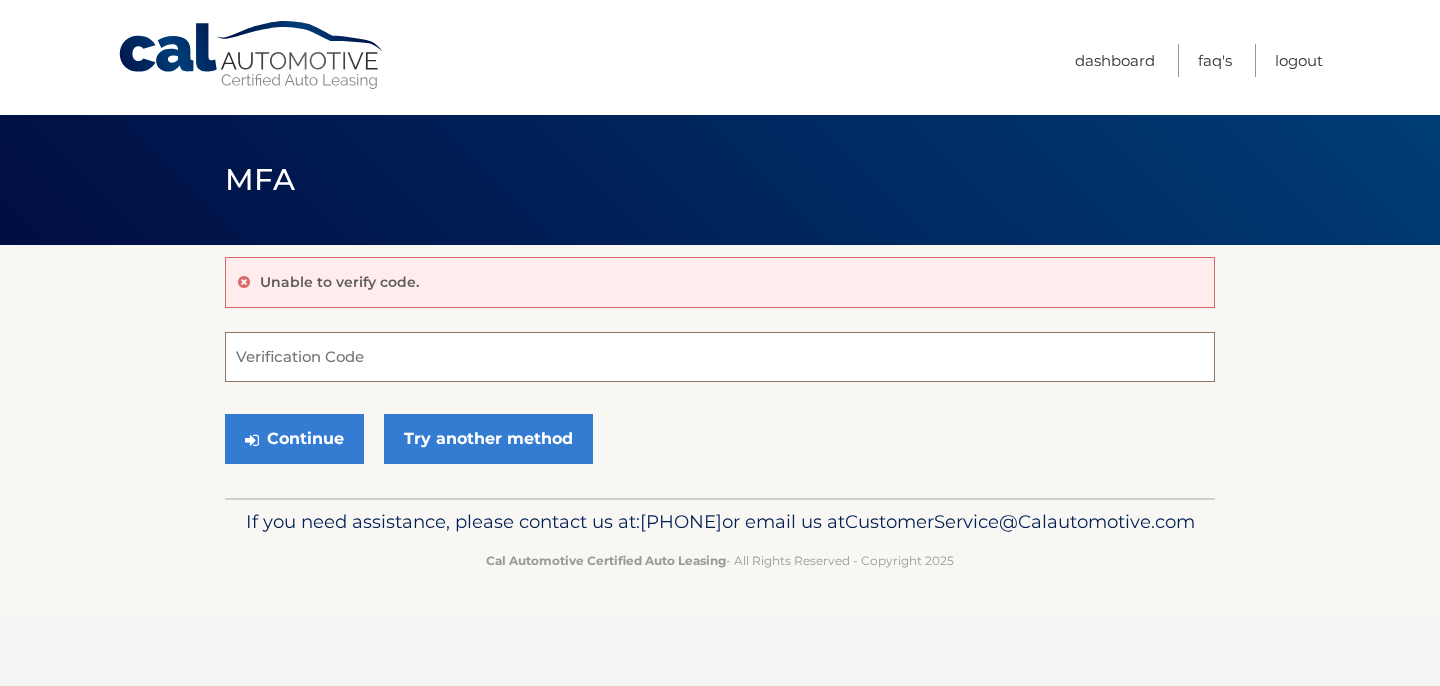 click on "Verification Code" at bounding box center (720, 357) 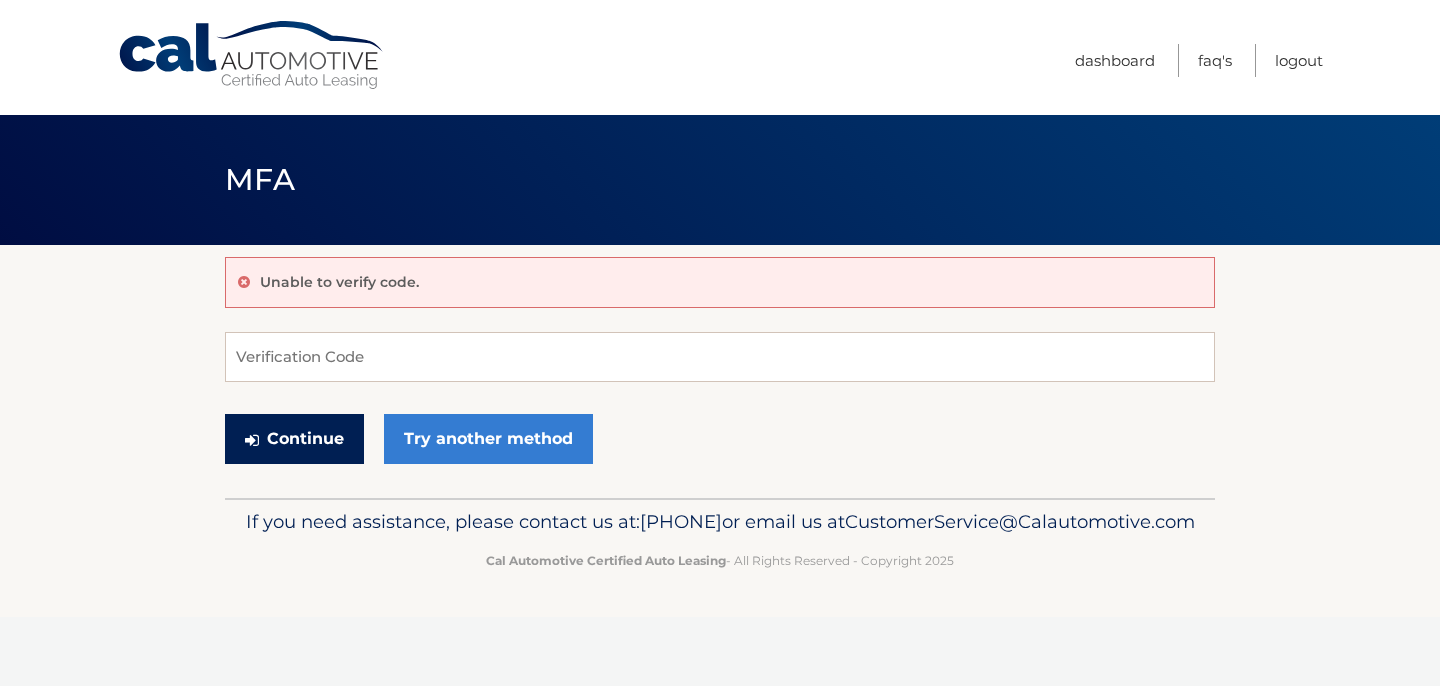 click on "Continue" at bounding box center [294, 439] 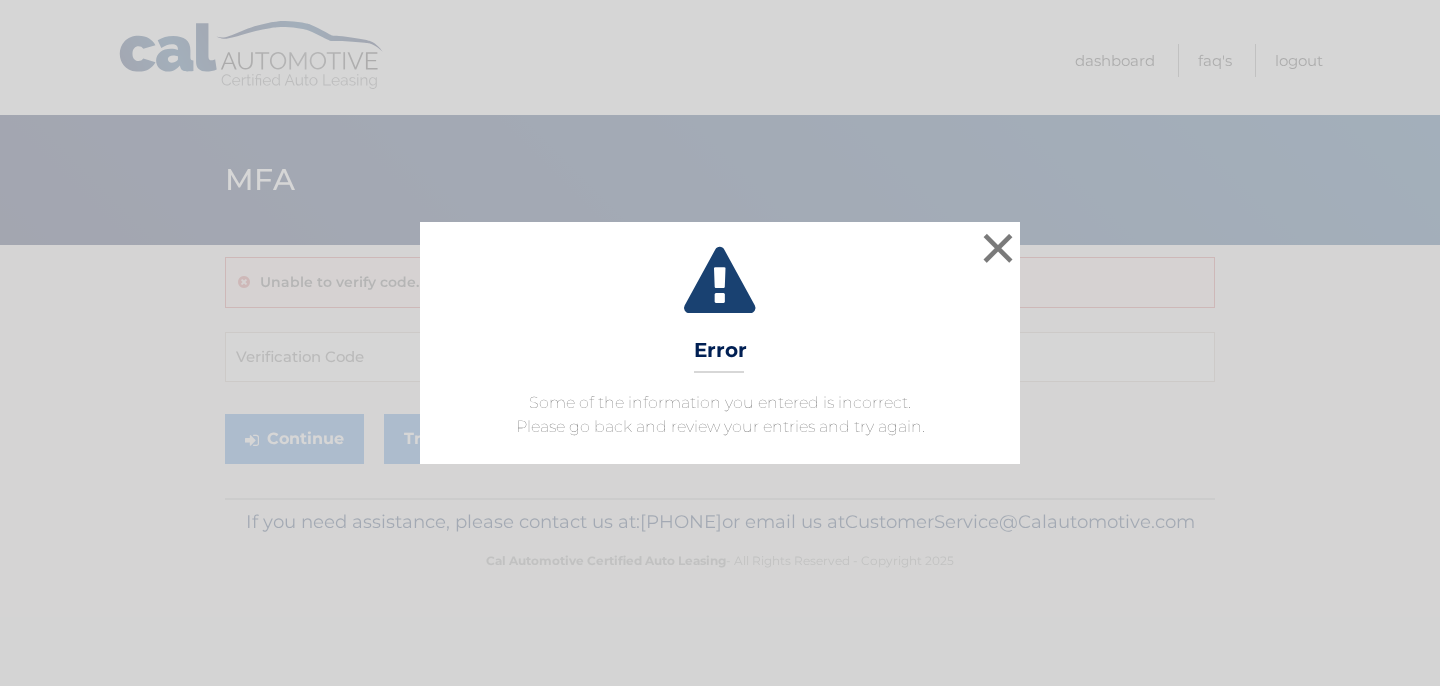 scroll, scrollTop: 0, scrollLeft: 0, axis: both 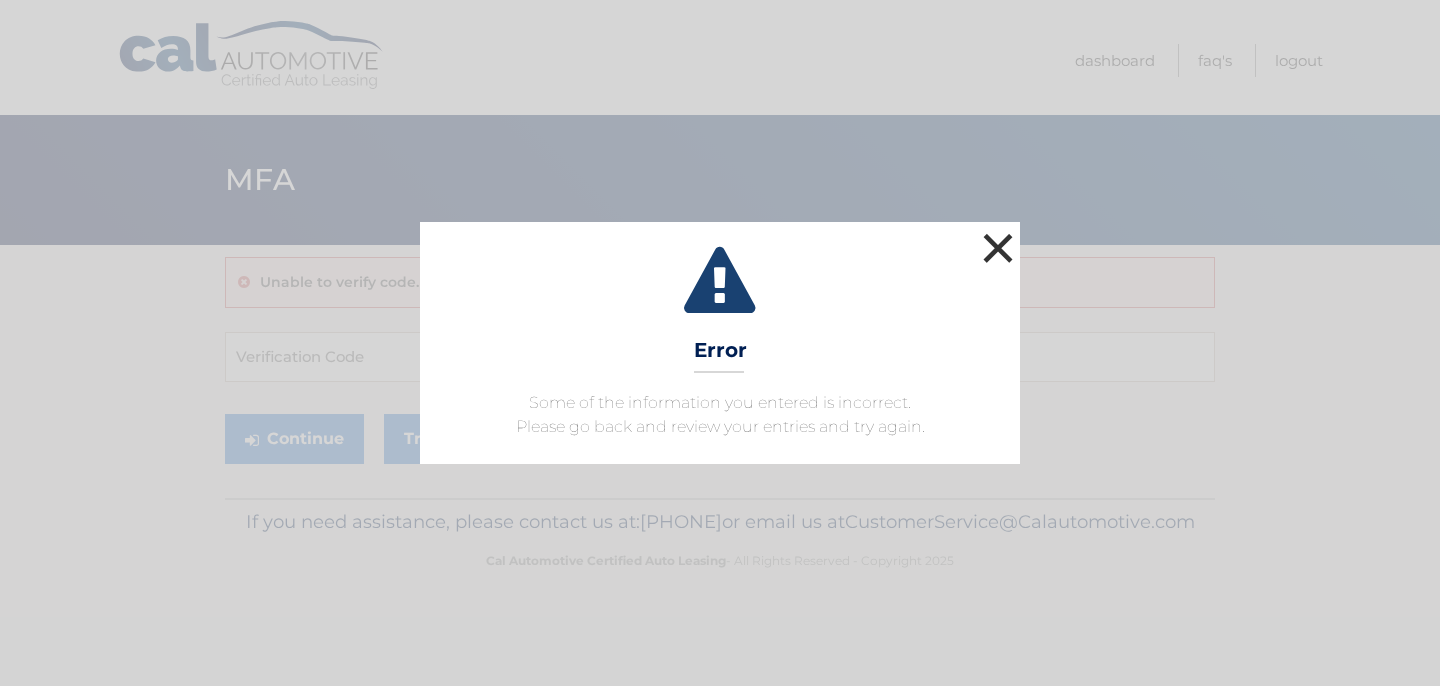 click on "×" at bounding box center (998, 248) 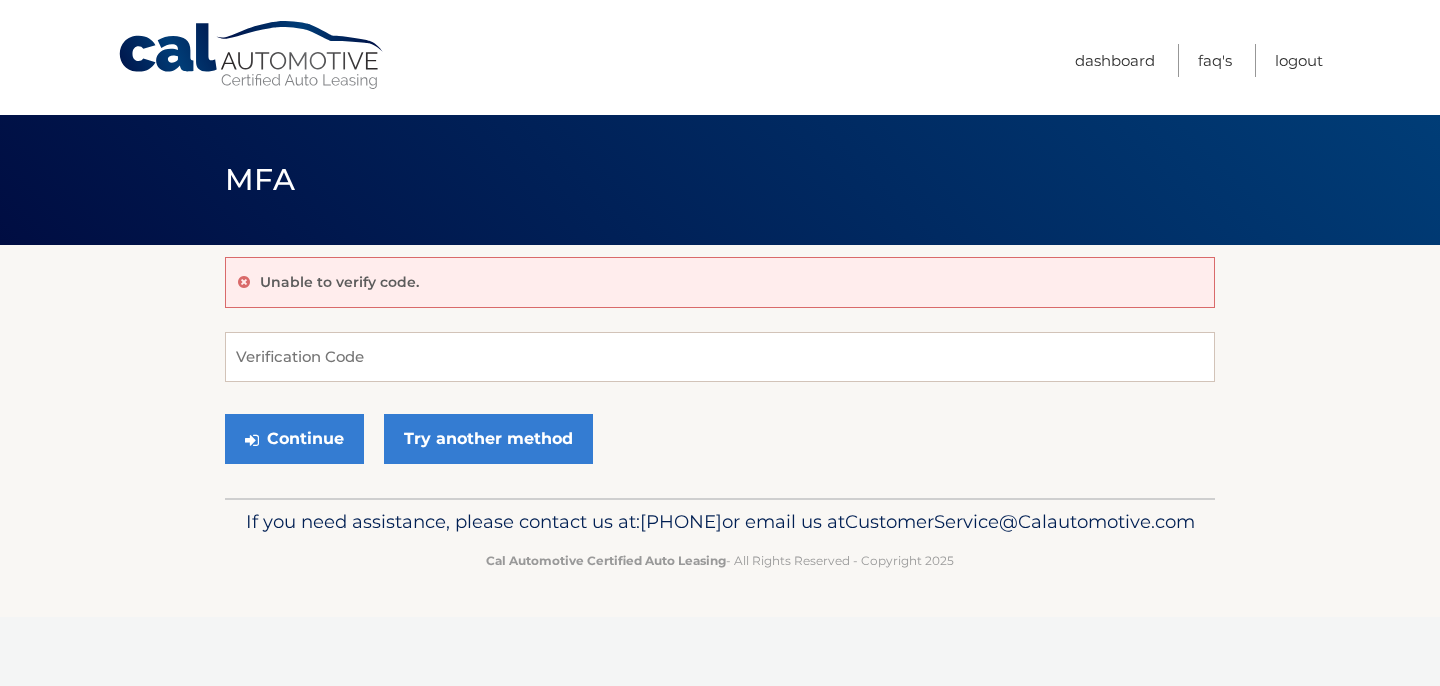 click on "Cal Automotive" at bounding box center [252, 55] 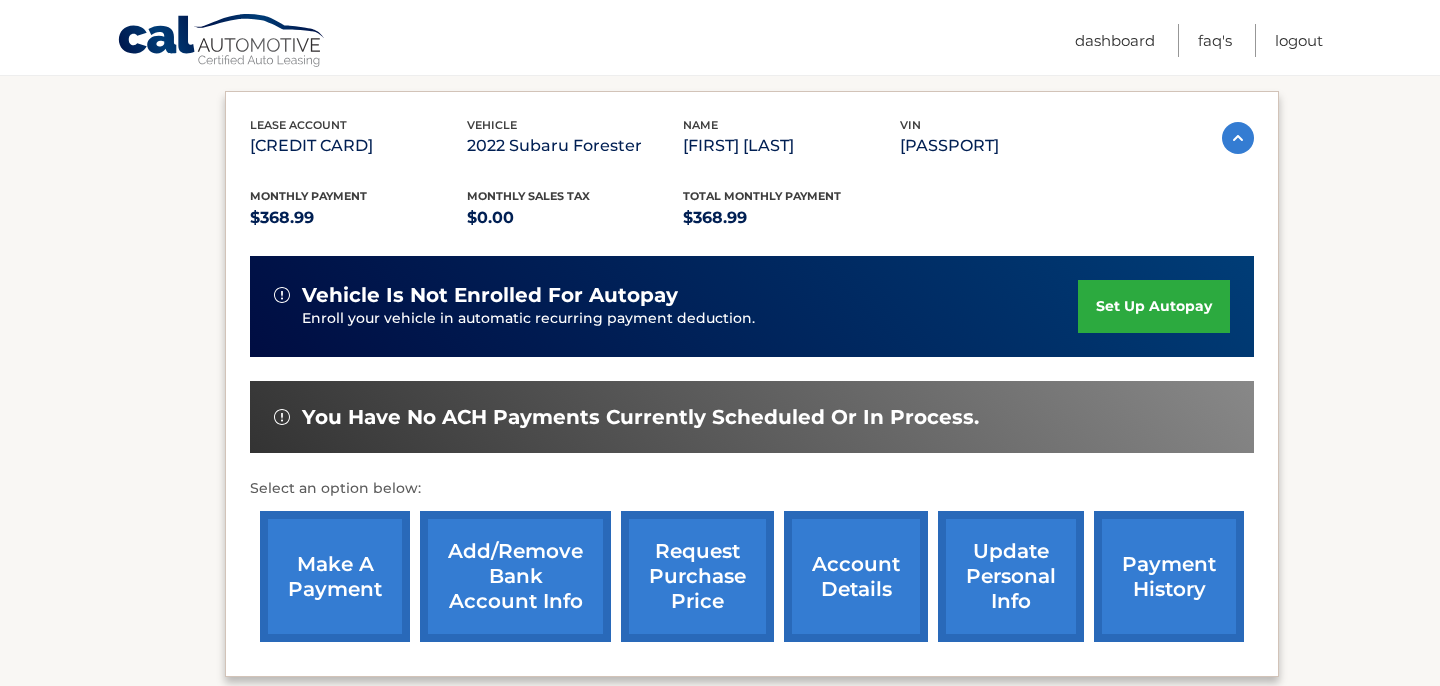 scroll, scrollTop: 421, scrollLeft: 0, axis: vertical 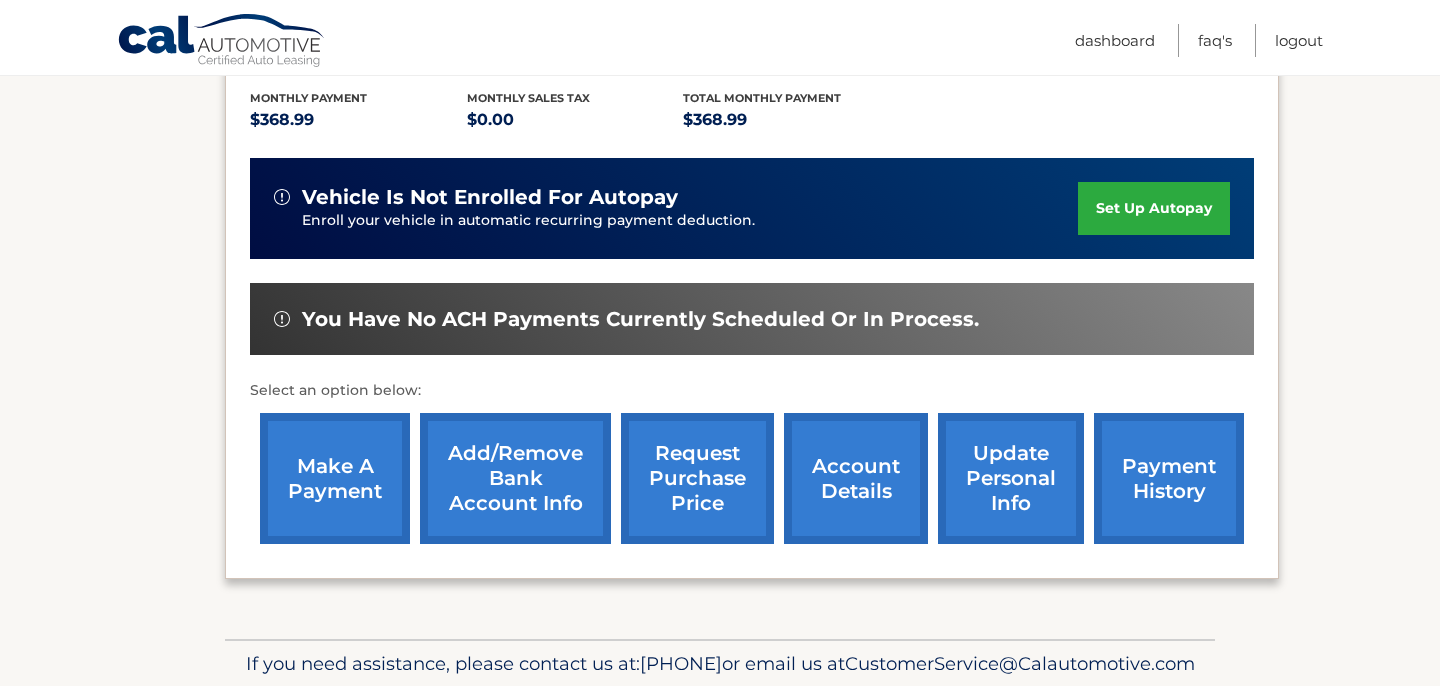 click on "make a payment" at bounding box center [335, 478] 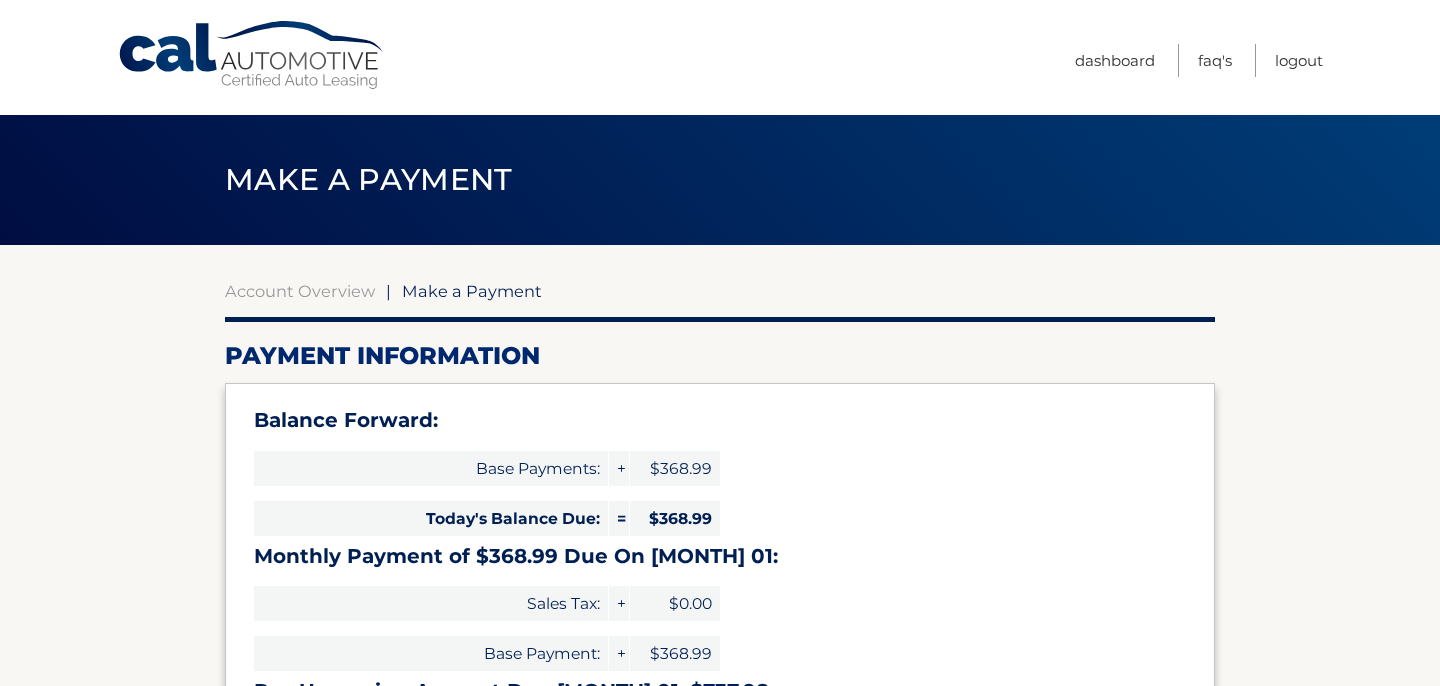 select on "MGNlZGZkMDEtYjQ1Yi00MzZlLThkNDYtMGZhMjZkZTVkZTkx" 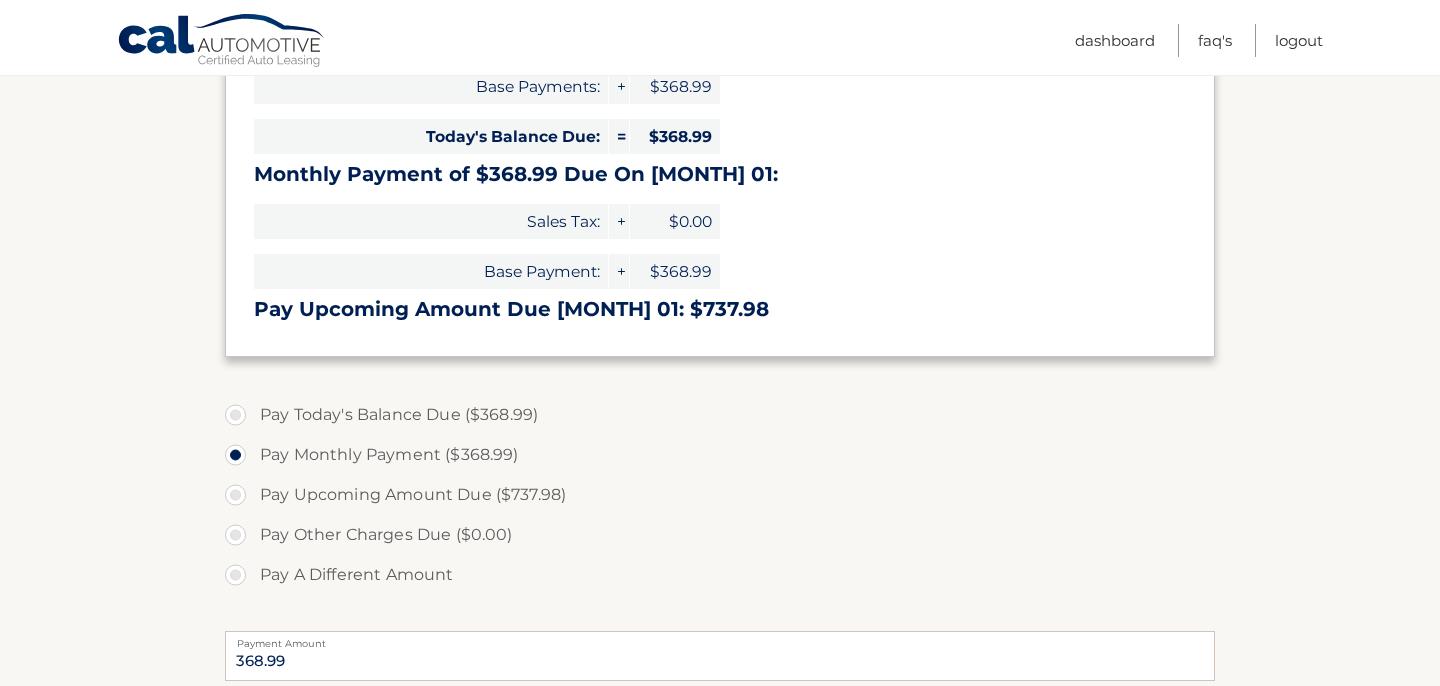 scroll, scrollTop: 430, scrollLeft: 0, axis: vertical 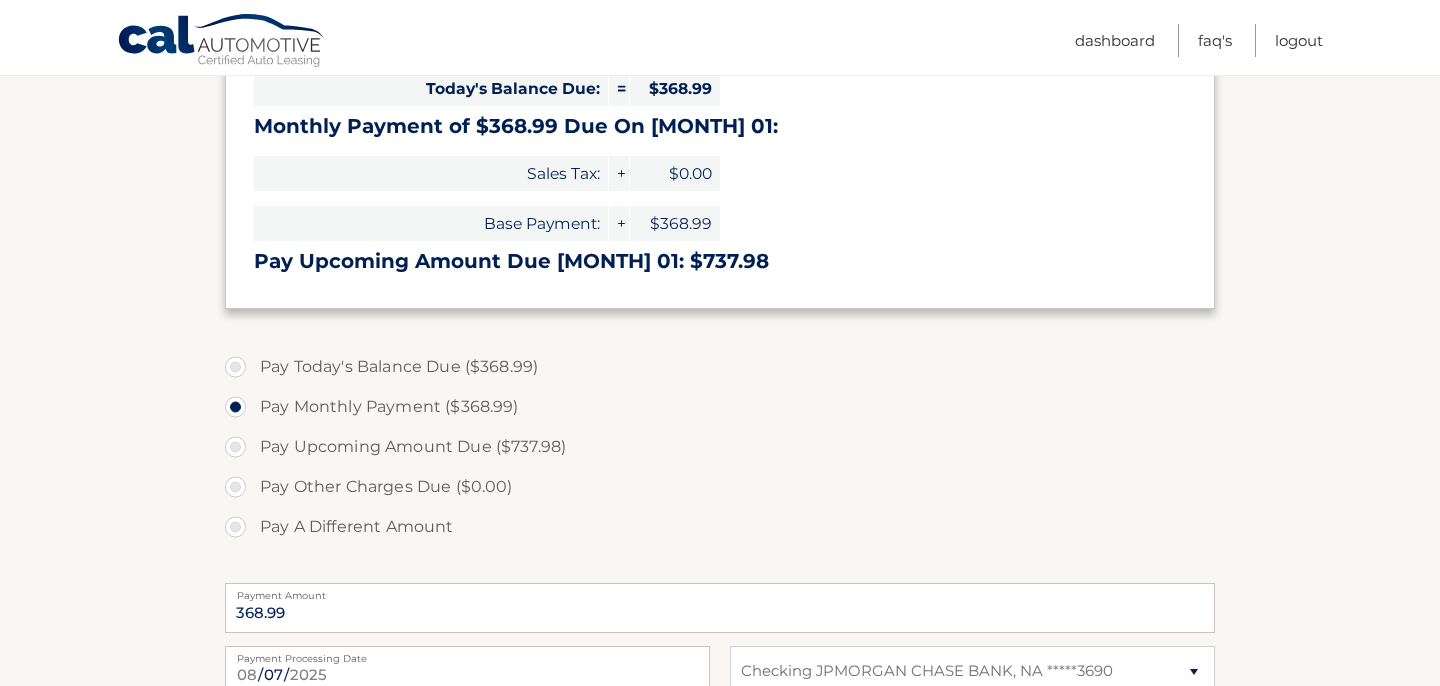 click on "Pay Today's Balance Due ($368.99)" at bounding box center [720, 367] 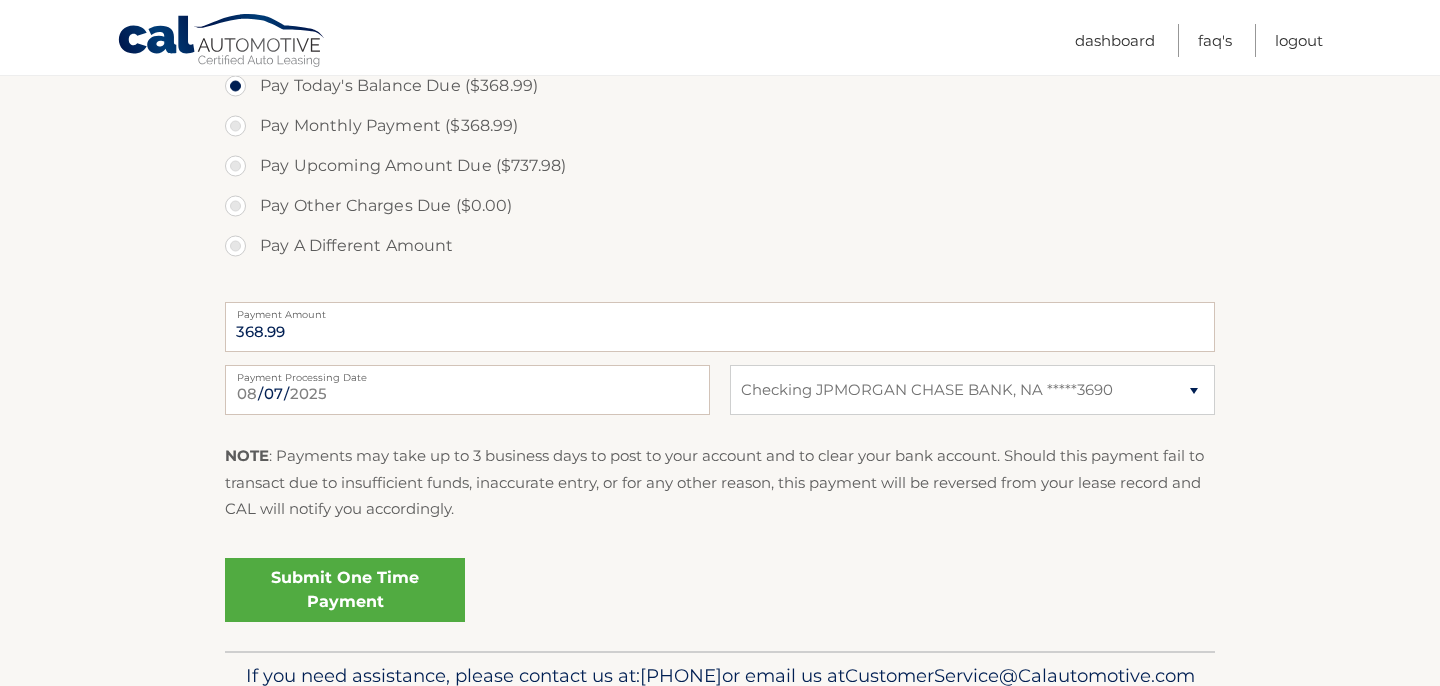 scroll, scrollTop: 724, scrollLeft: 0, axis: vertical 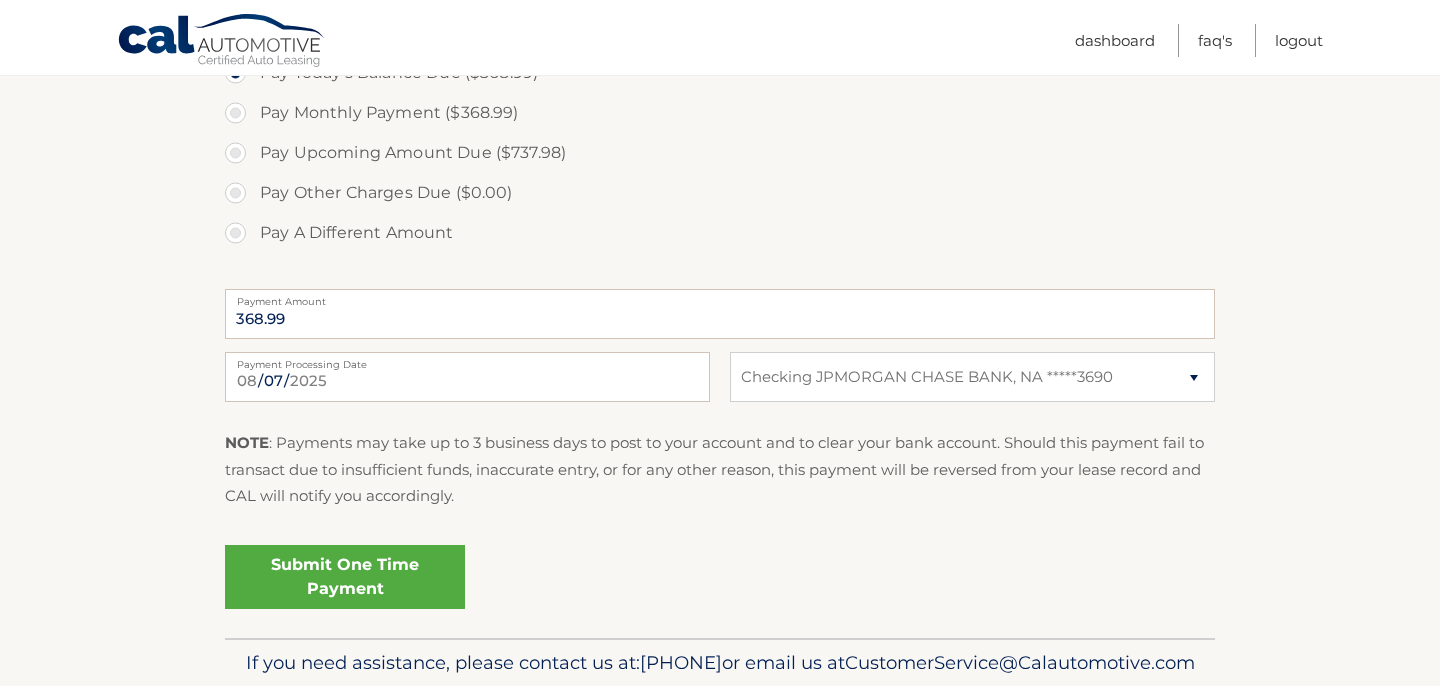 click on "Submit One Time Payment" at bounding box center [345, 577] 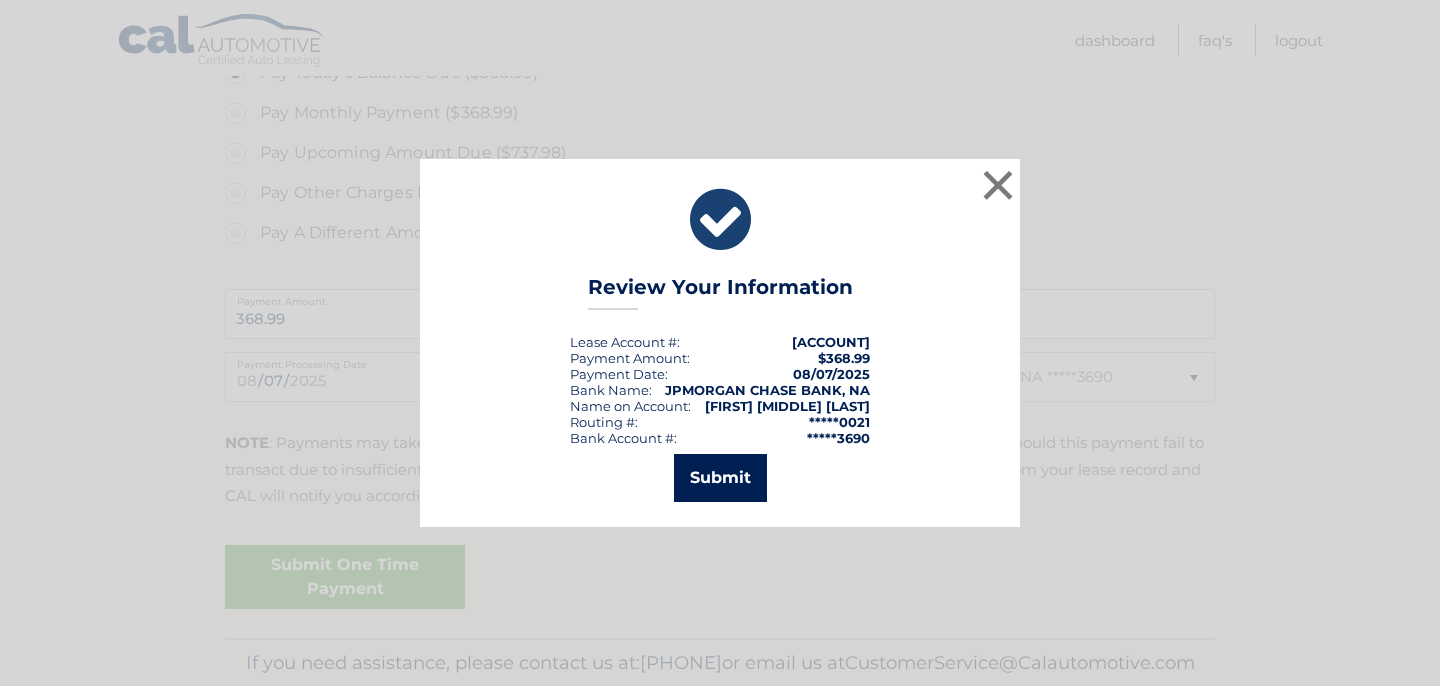 click on "Submit" at bounding box center (720, 478) 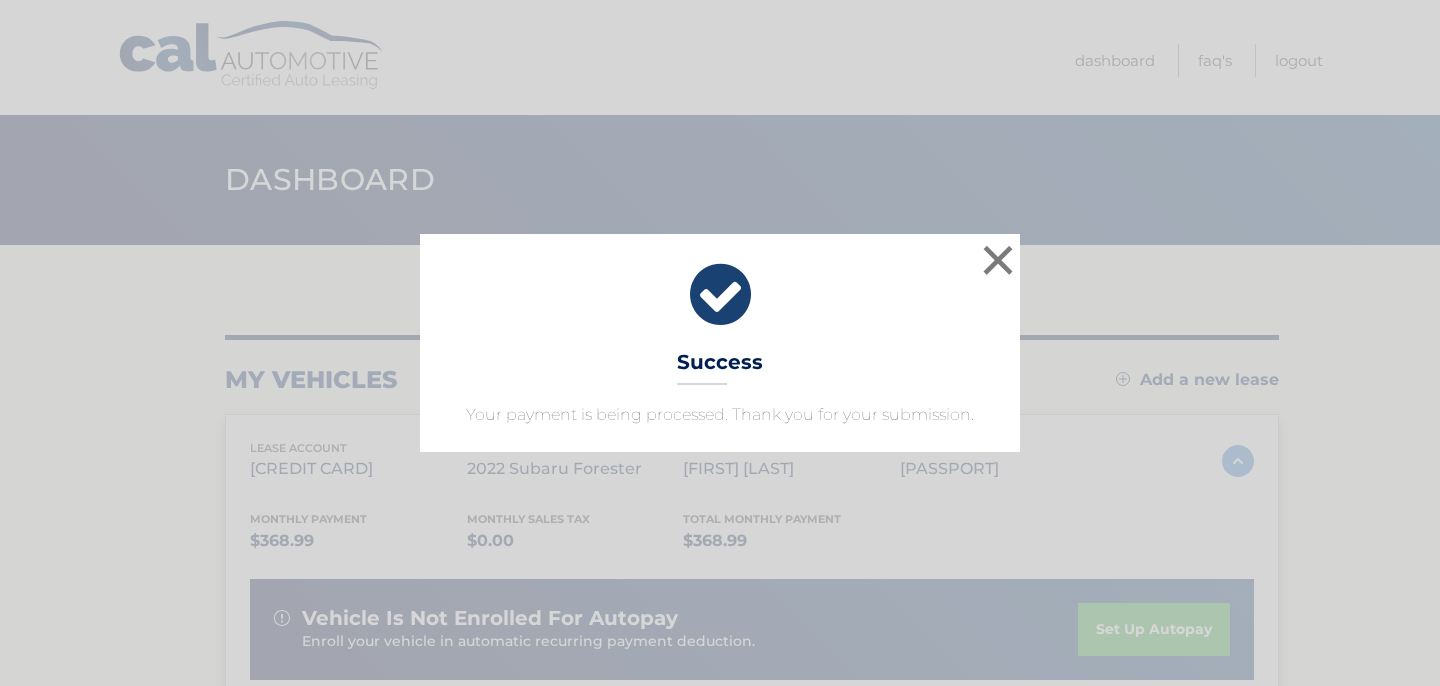 scroll, scrollTop: 0, scrollLeft: 0, axis: both 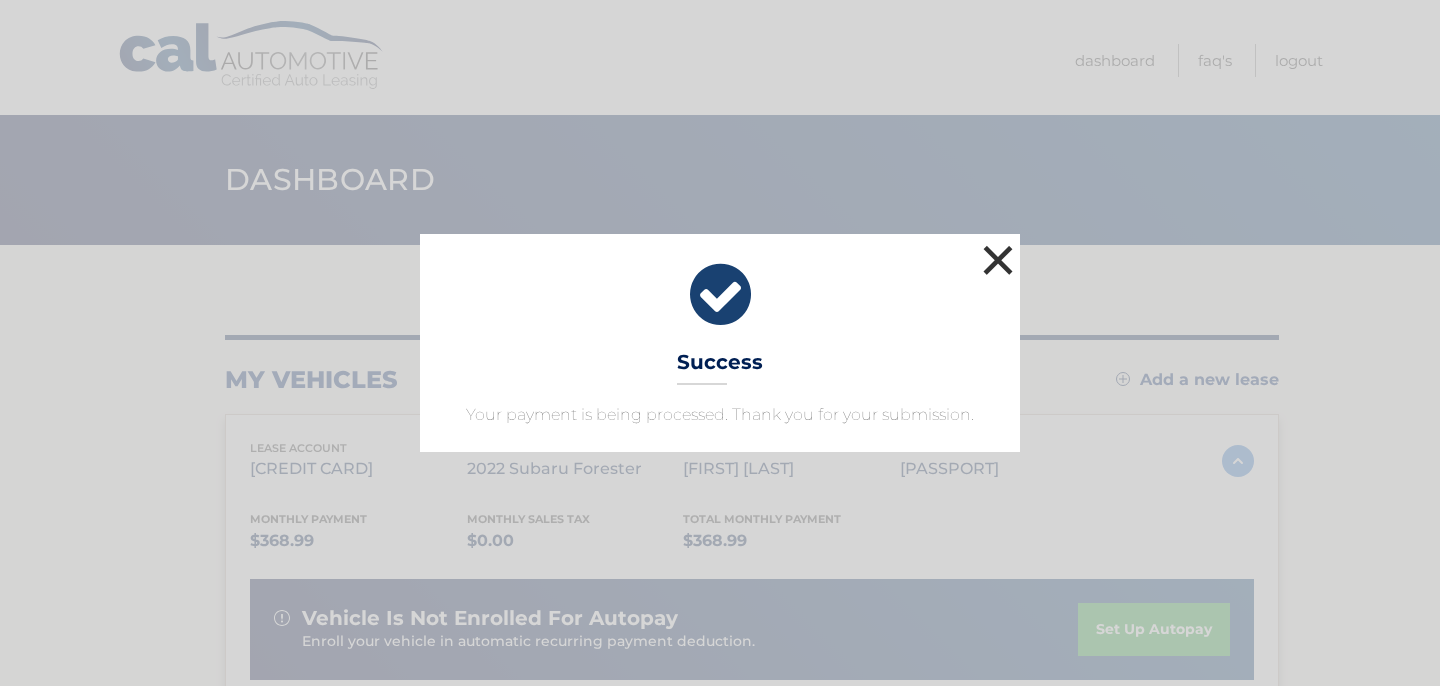 click on "×" at bounding box center [998, 260] 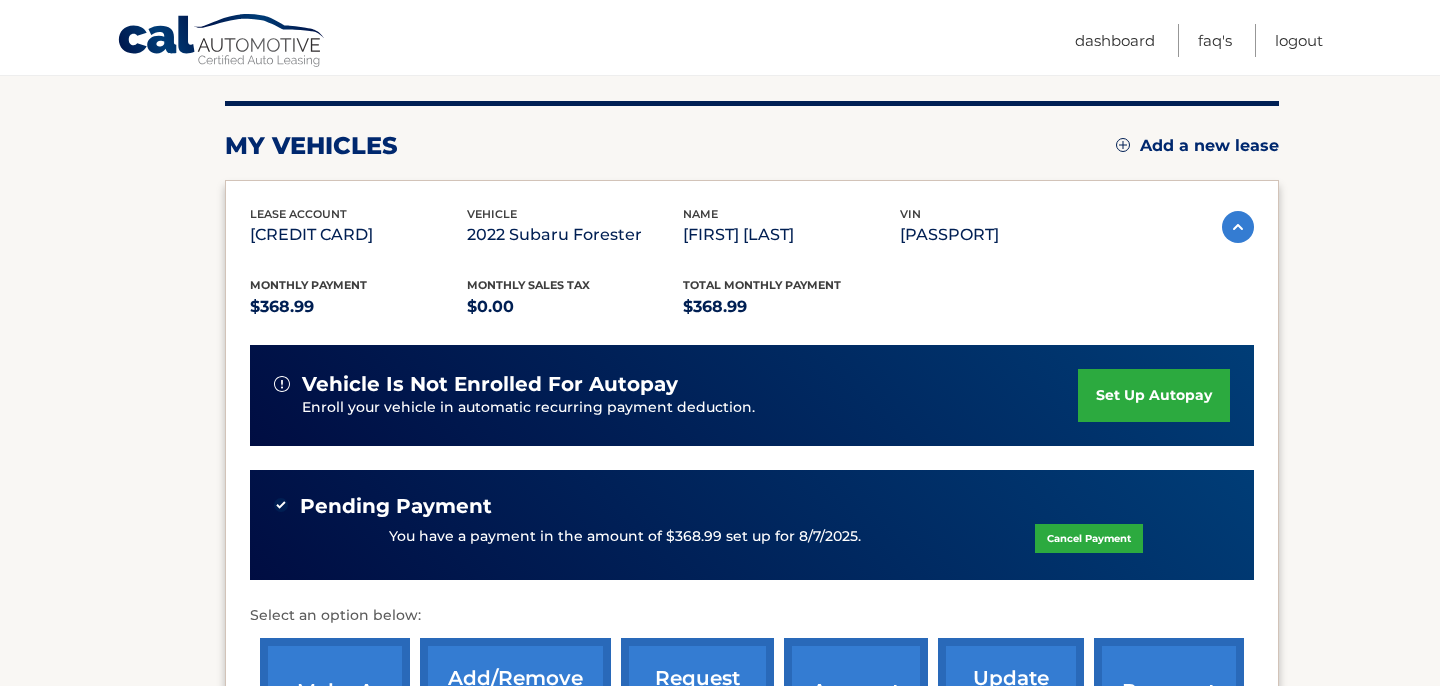 scroll, scrollTop: 139, scrollLeft: 0, axis: vertical 